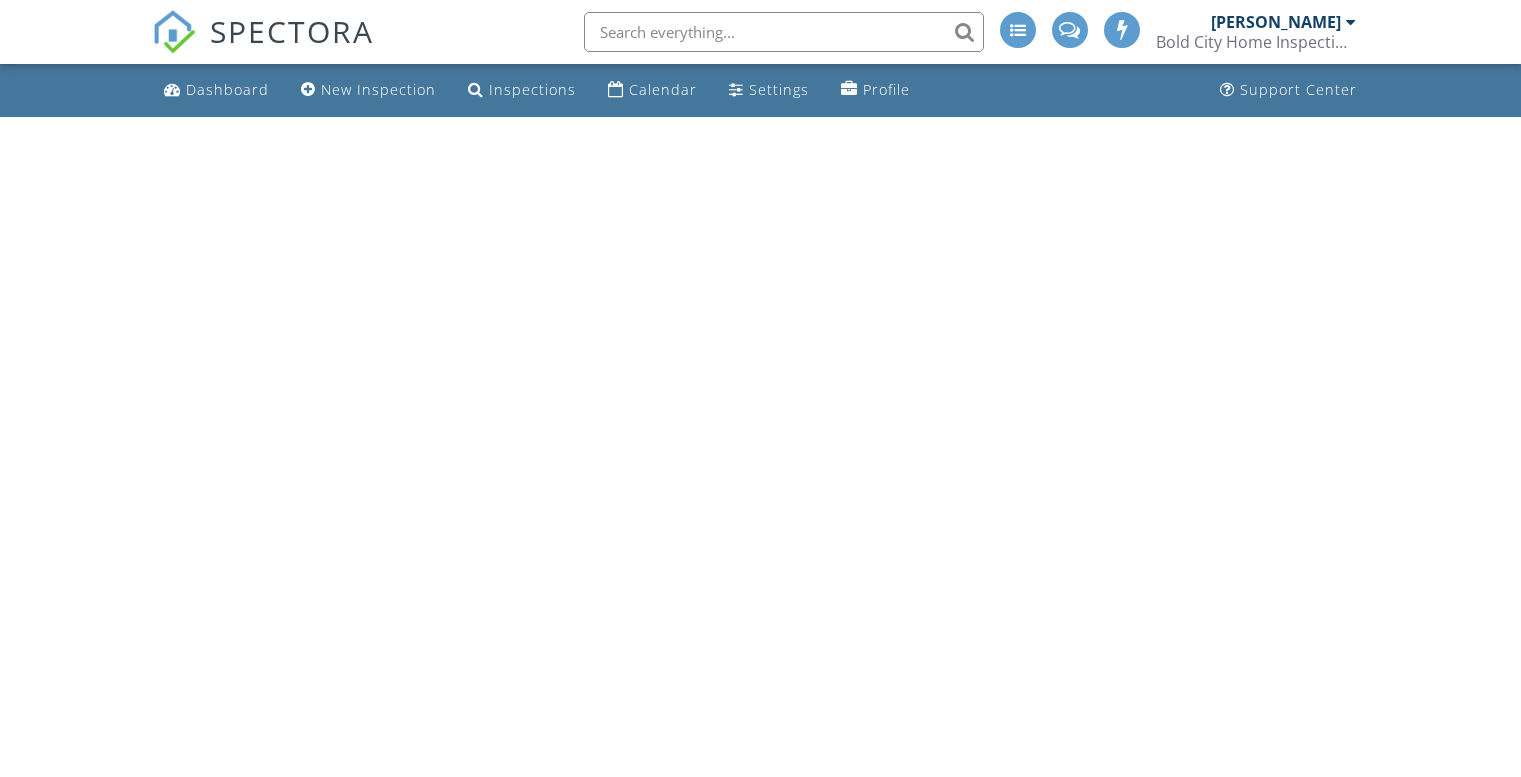 scroll, scrollTop: 0, scrollLeft: 0, axis: both 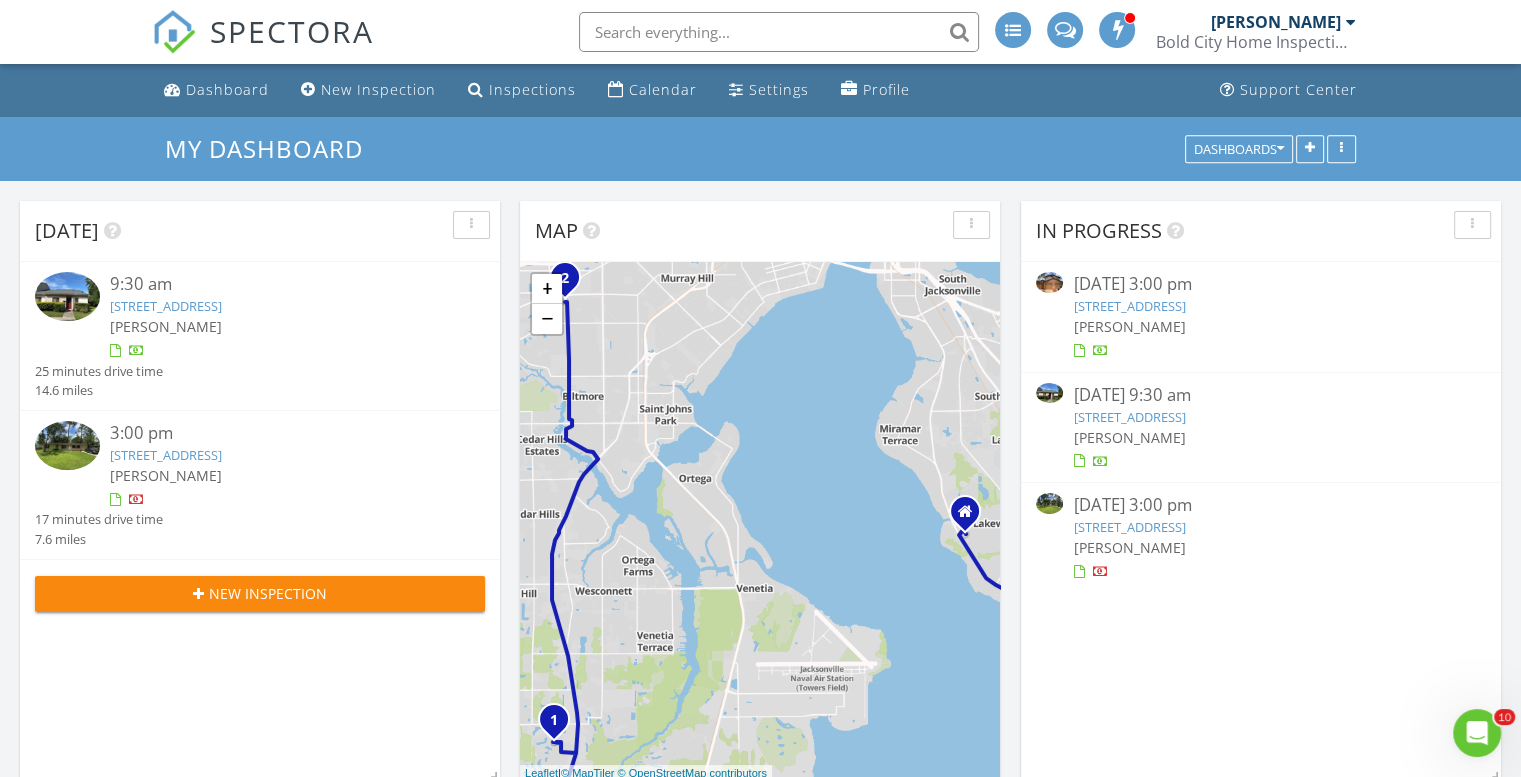 click at bounding box center [779, 32] 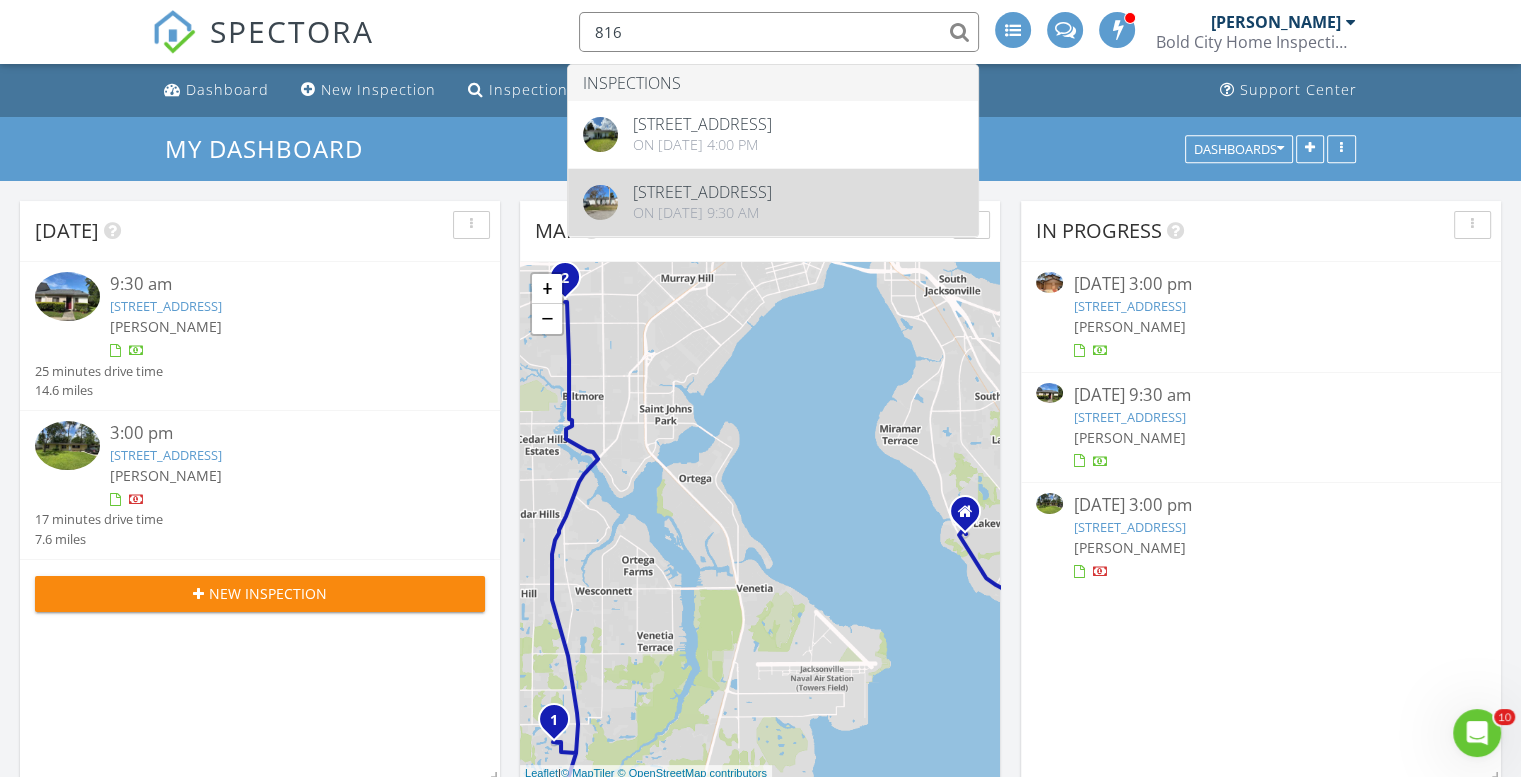 type on "816" 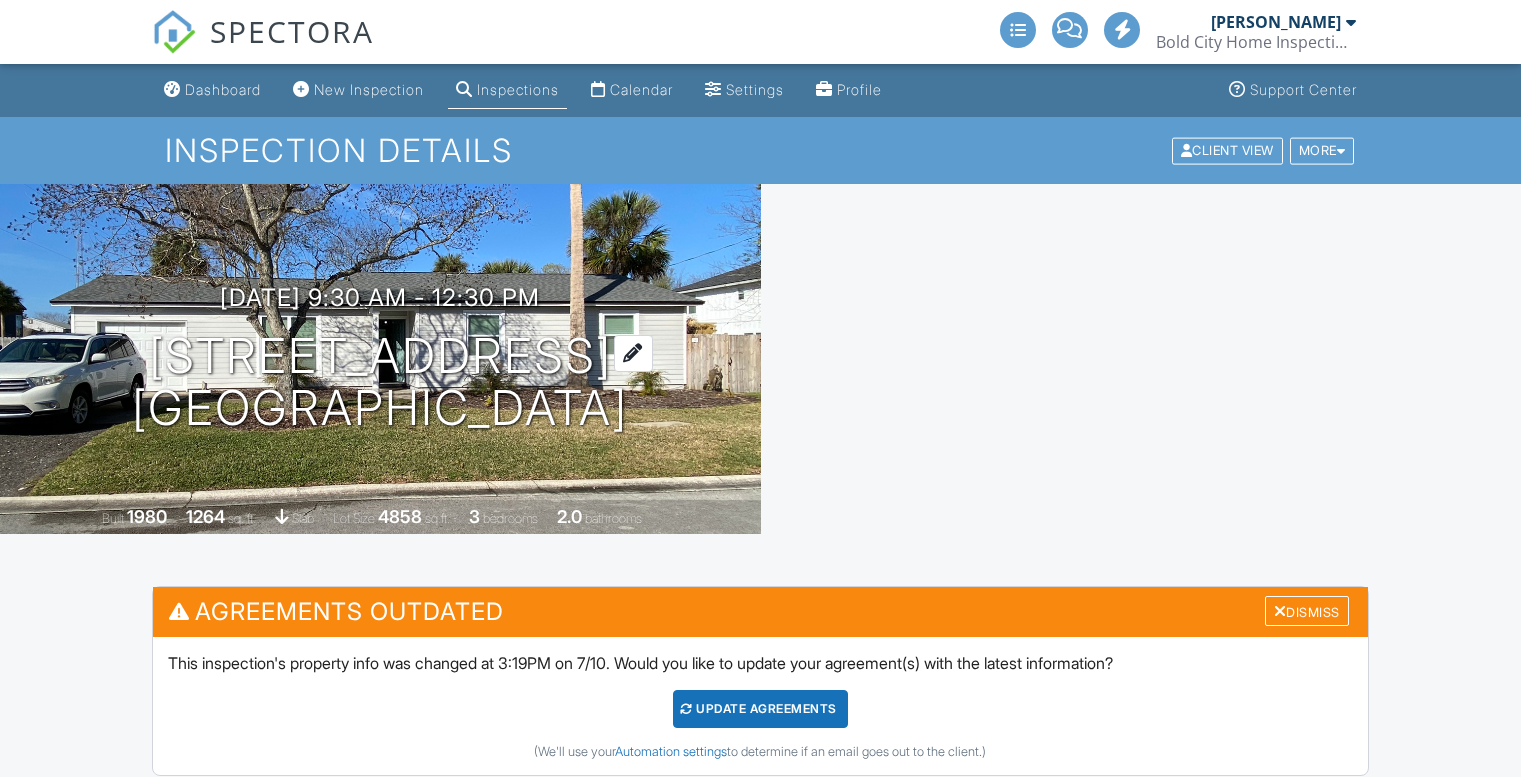 scroll, scrollTop: 0, scrollLeft: 0, axis: both 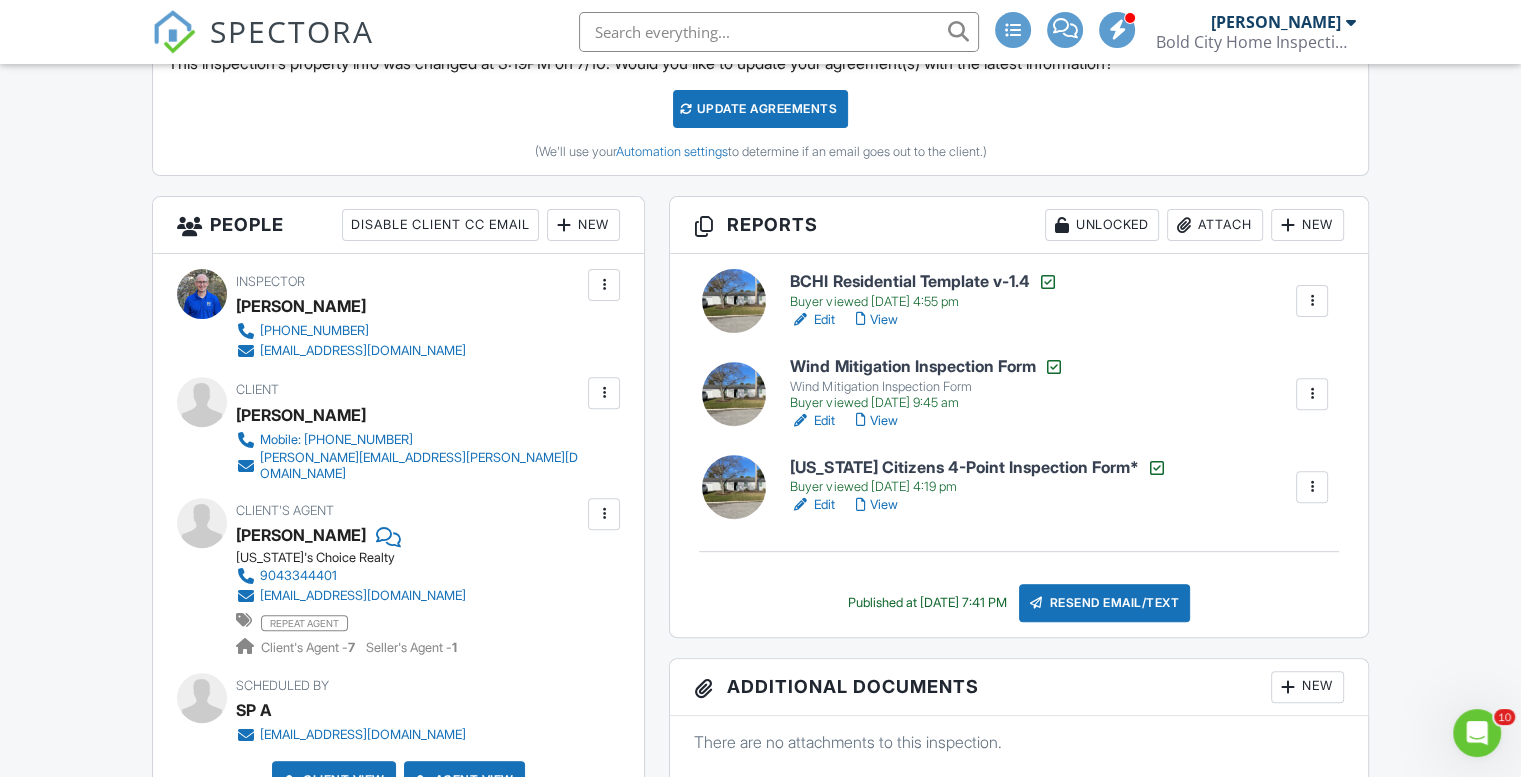 click on "View" at bounding box center (876, 320) 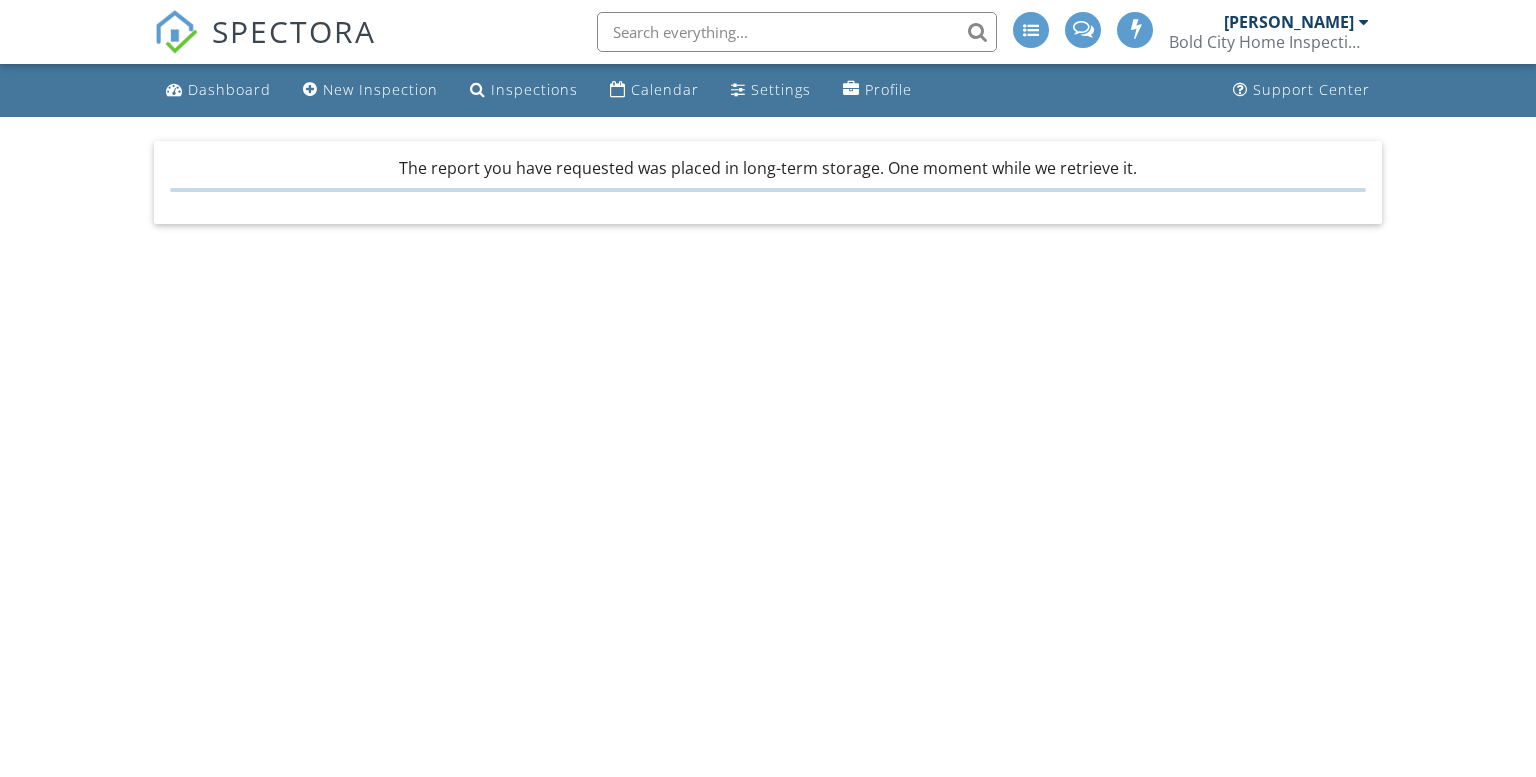 scroll, scrollTop: 0, scrollLeft: 0, axis: both 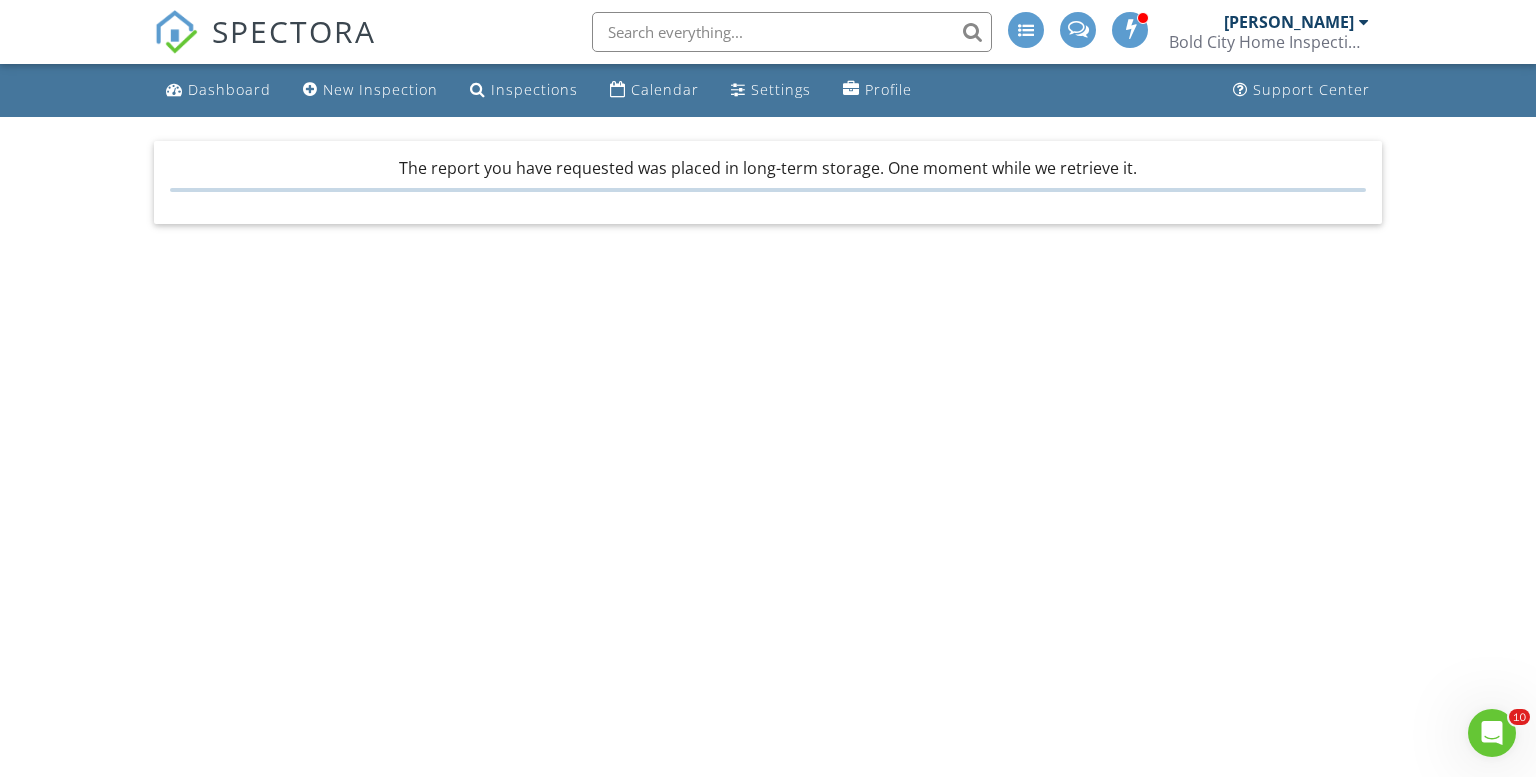 click at bounding box center [792, 32] 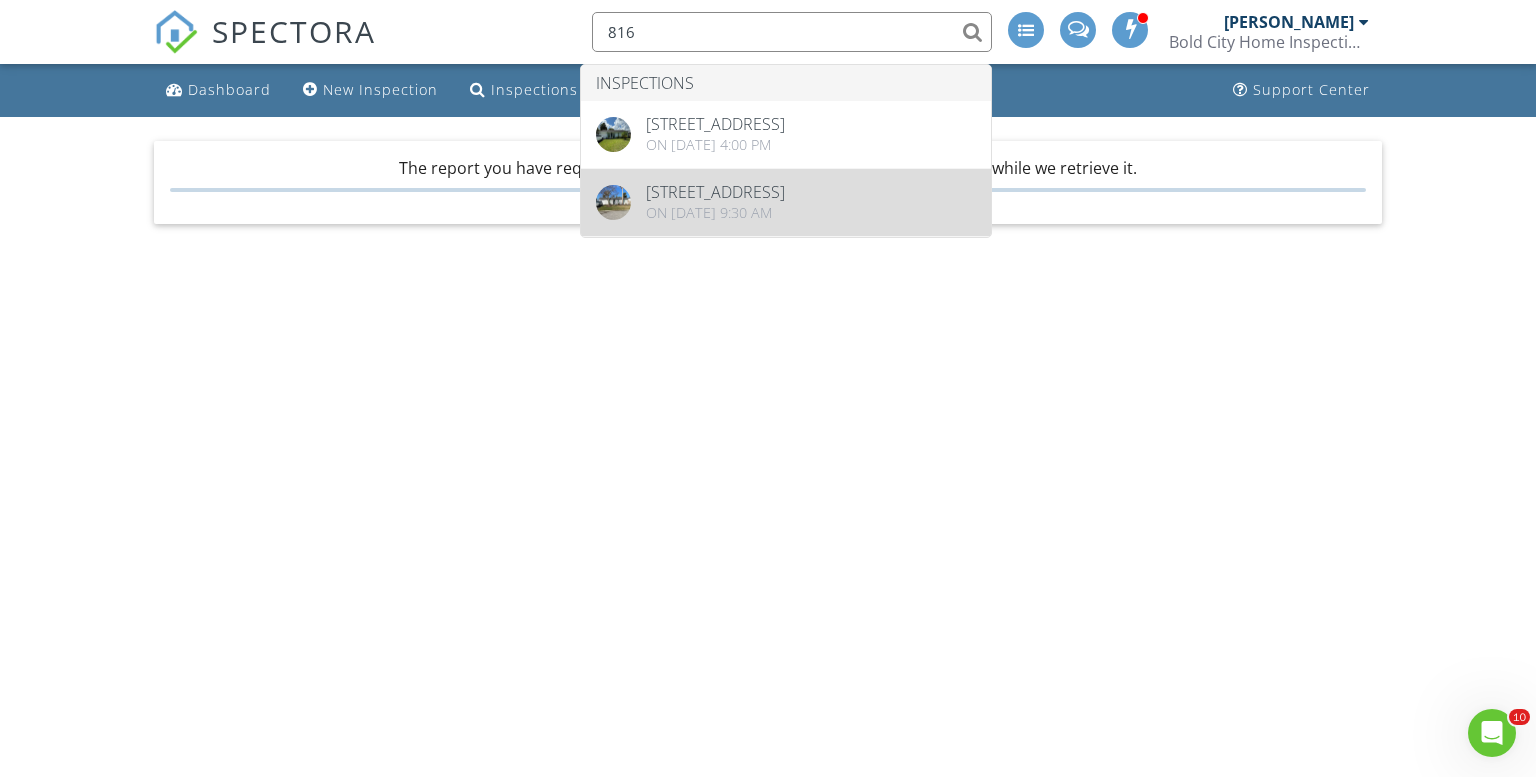 type on "816" 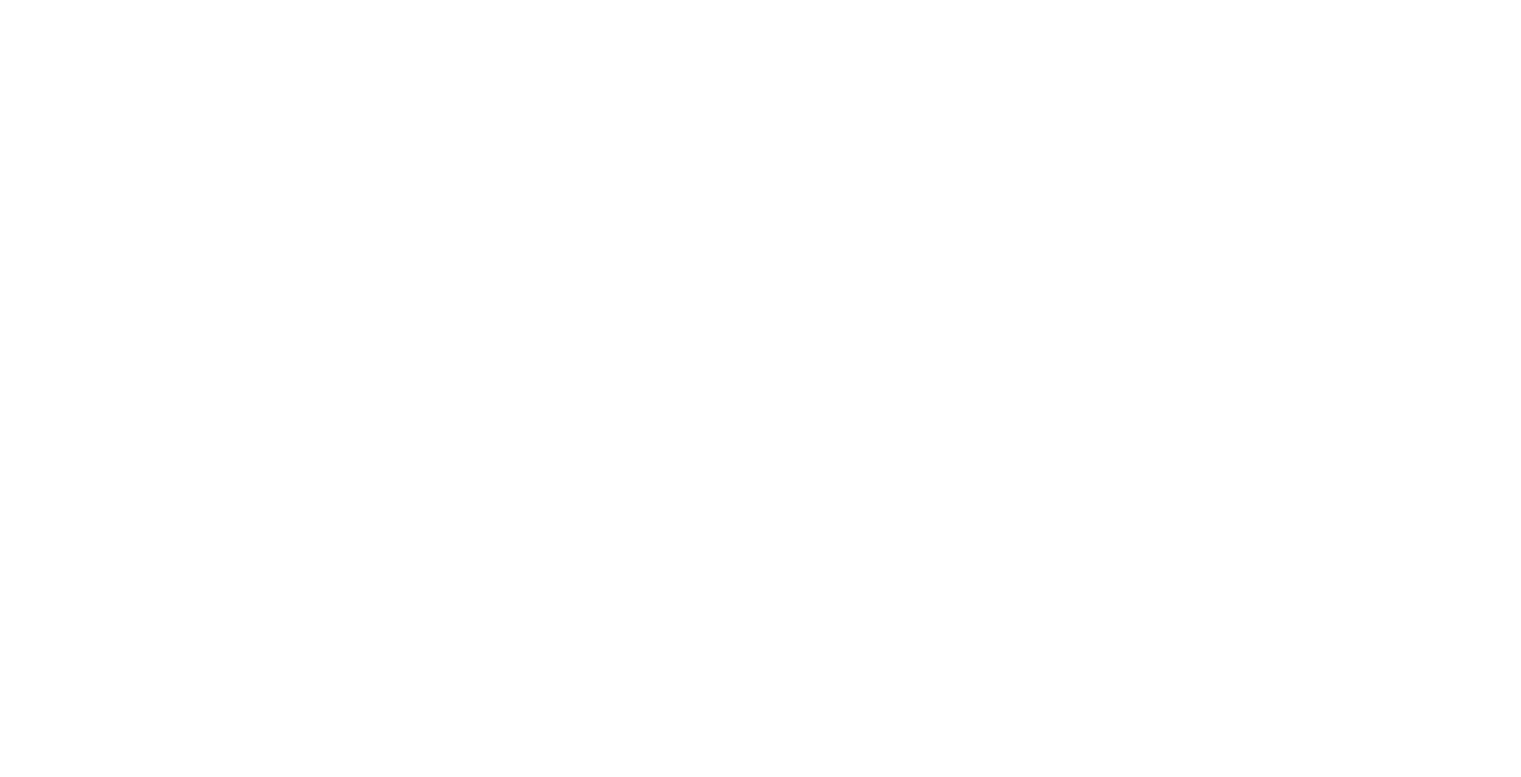 scroll, scrollTop: 0, scrollLeft: 0, axis: both 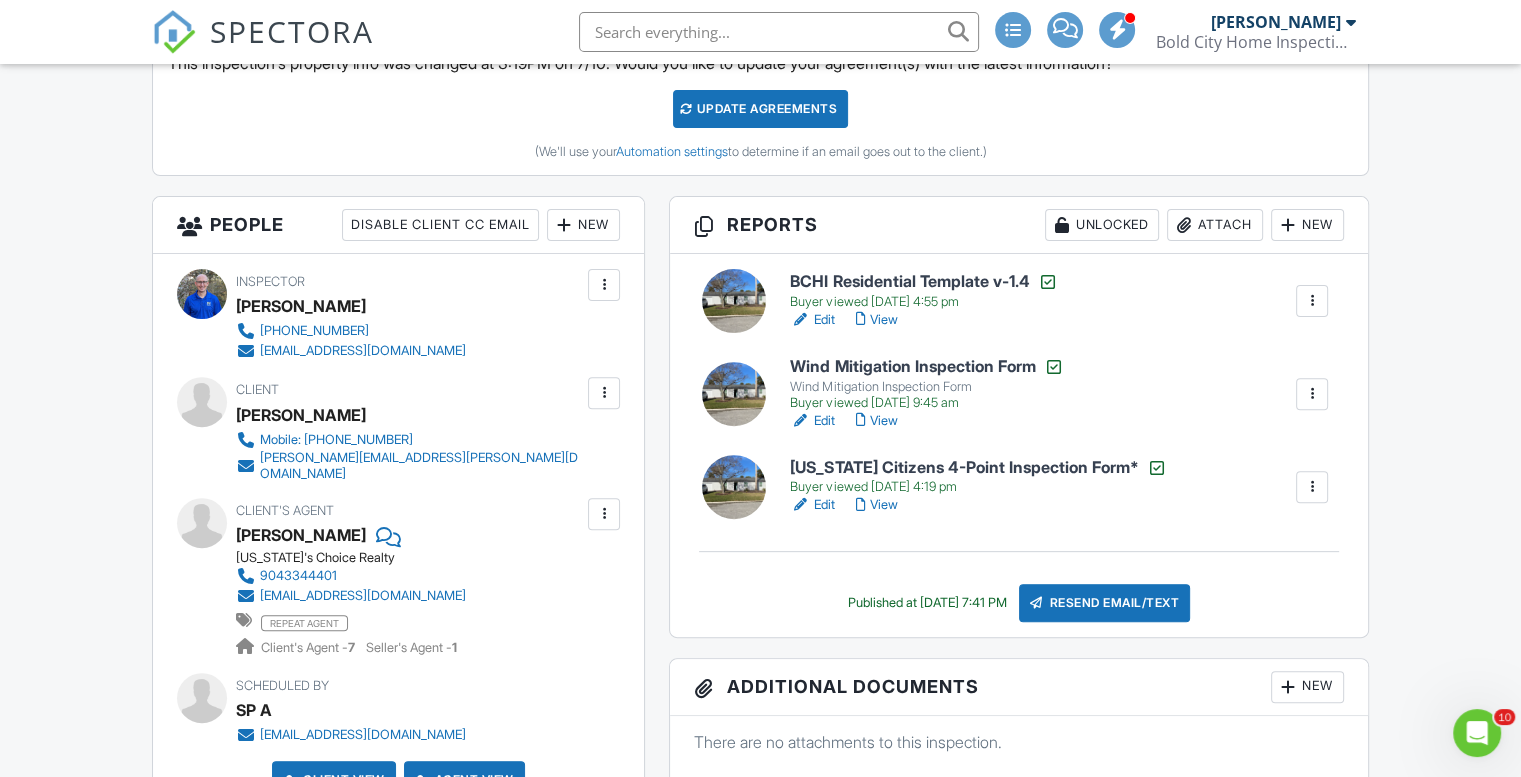 click on "View" at bounding box center (876, 320) 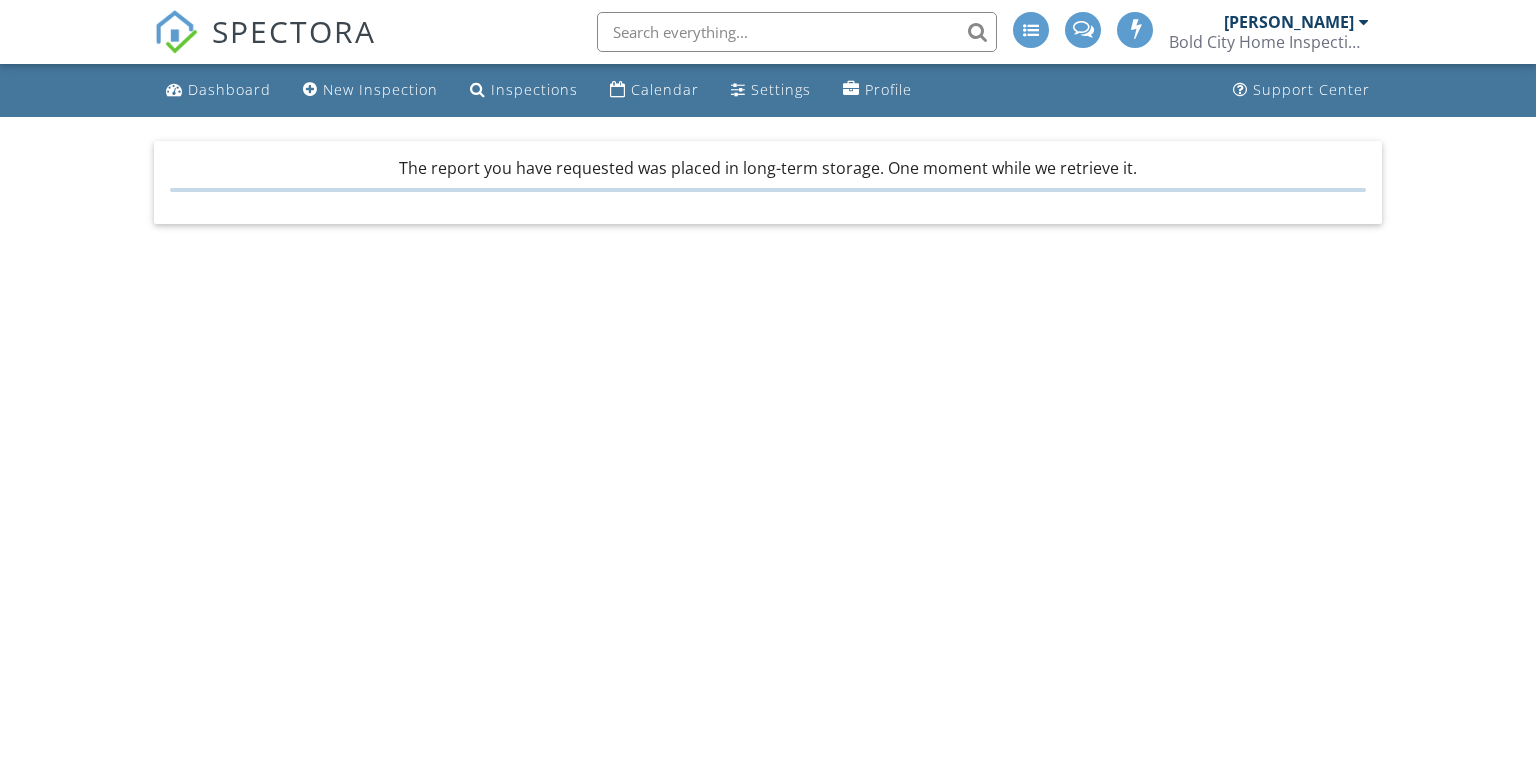 scroll, scrollTop: 0, scrollLeft: 0, axis: both 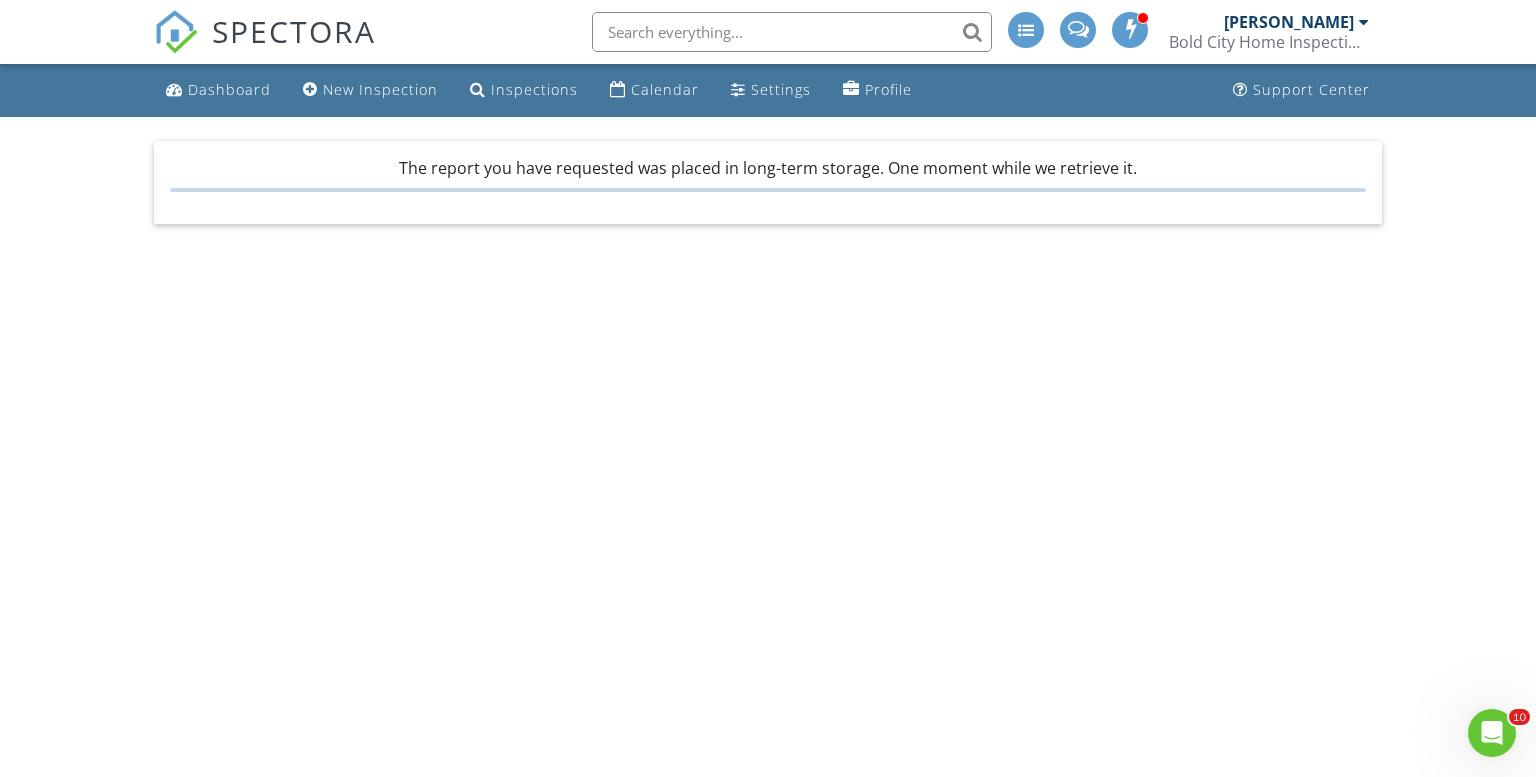 click on "SPECTORA
[PERSON_NAME]
Bold City Home Inspections
Role:
Inspector
Dashboard
New Inspection
Inspections
Calendar
Conversations
Tasks
Reporting
Equipment
Settings
What's New
Sign Out
Dashboard
New Inspection
Inspections
Calendar
Settings
Profile
Support Center
The report you have requested was placed in long-term storage. One moment while we retrieve it.
Your report is ready. Redirecting you now!
10" at bounding box center [768, 381] 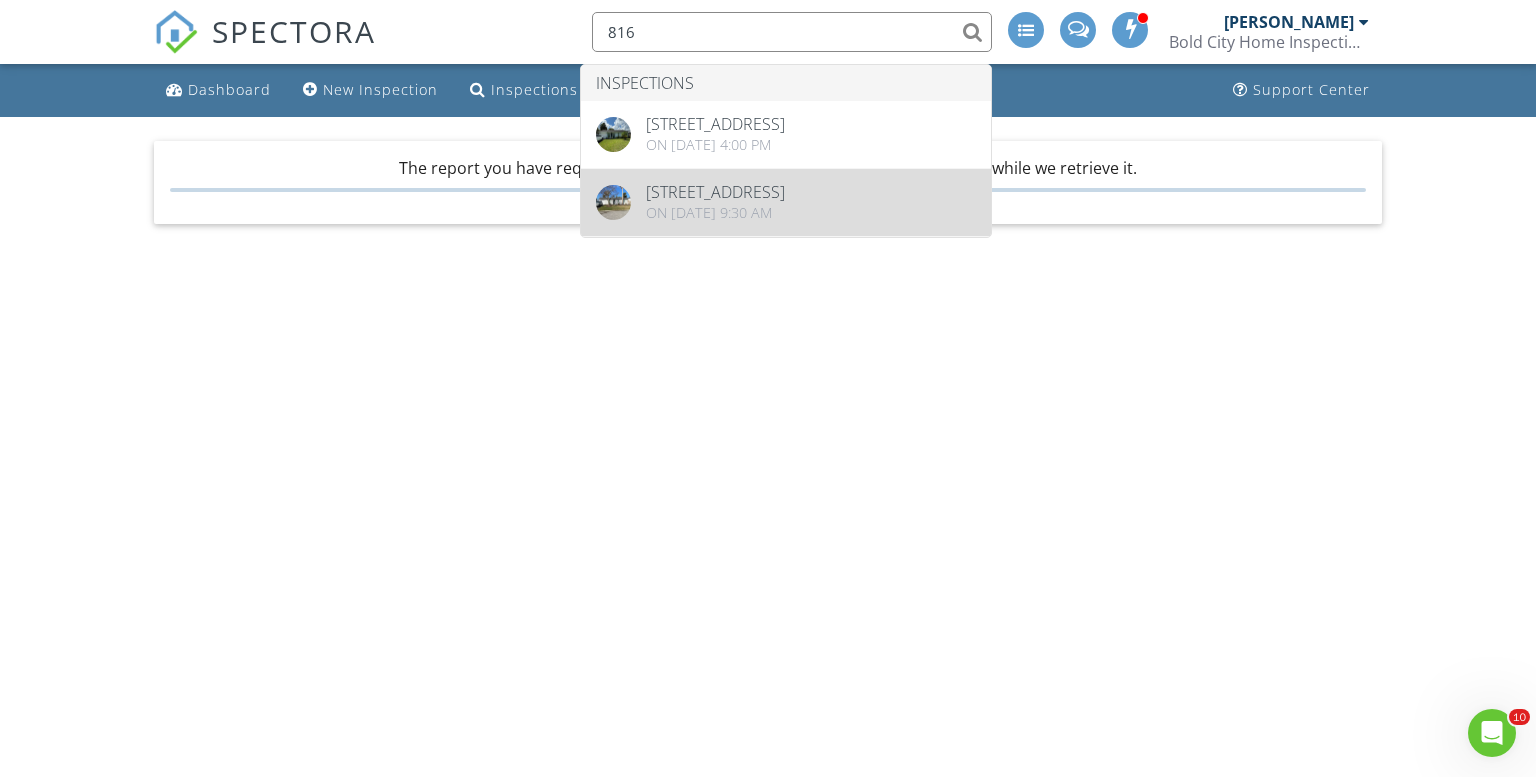 type on "816" 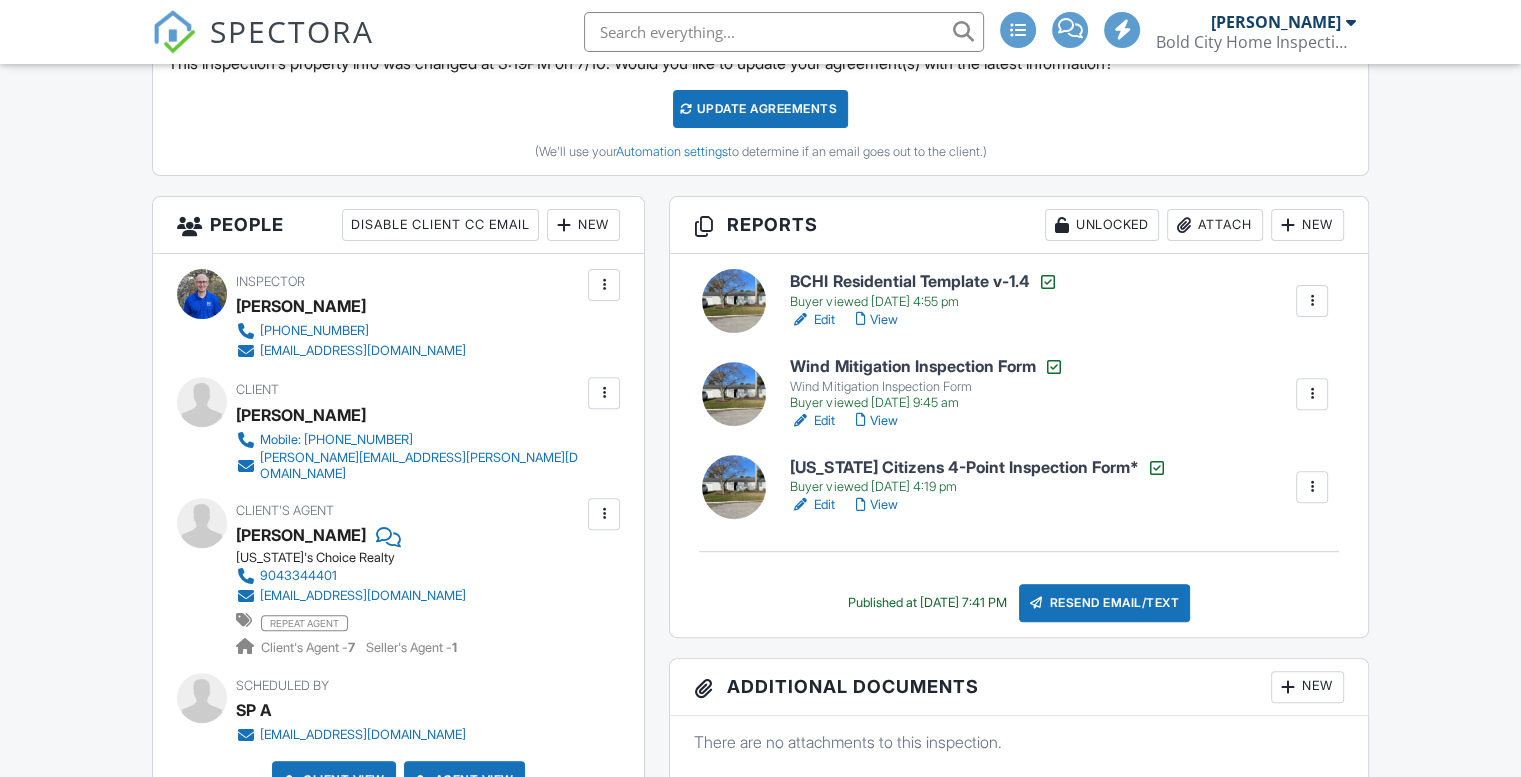 scroll, scrollTop: 1500, scrollLeft: 0, axis: vertical 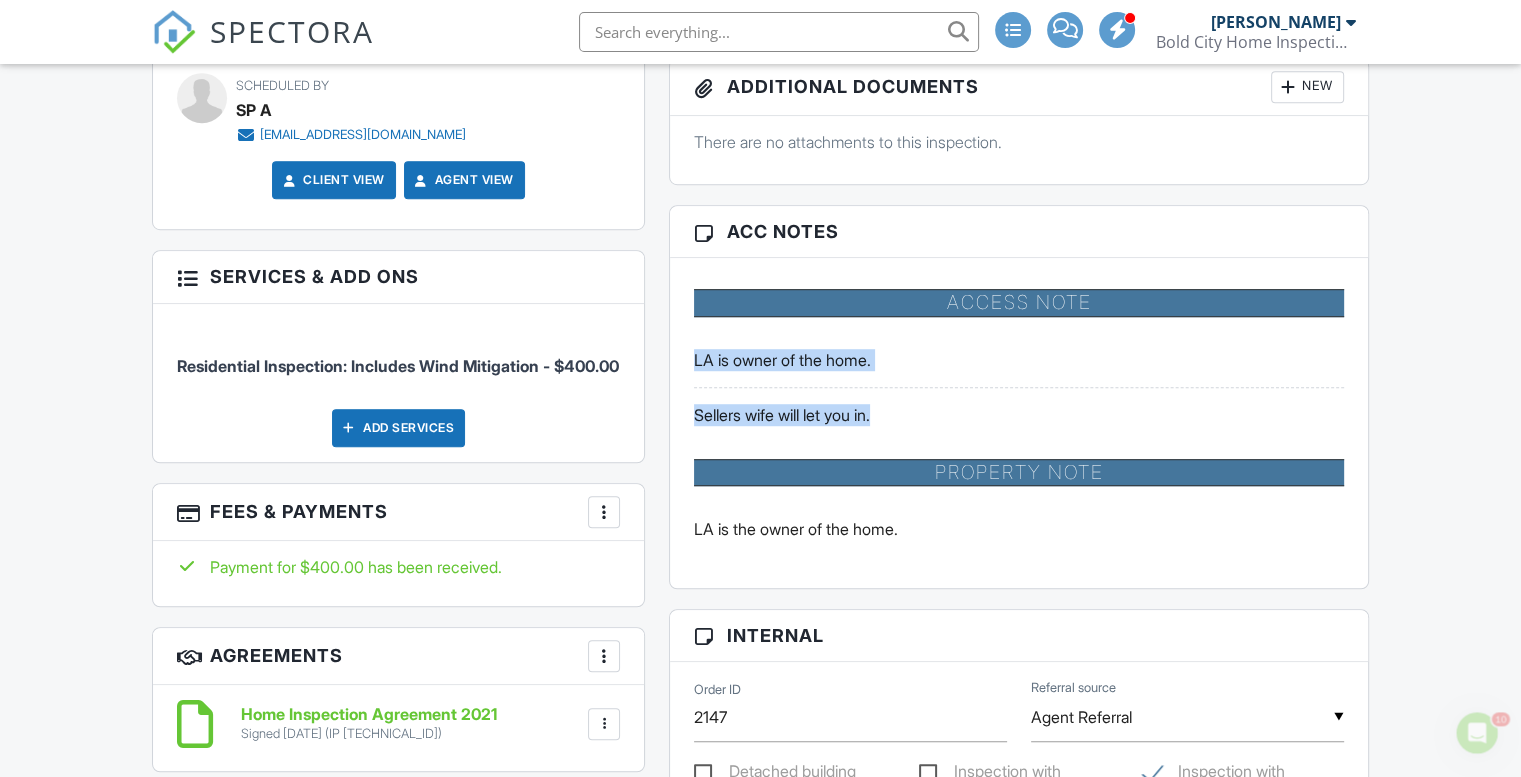 drag, startPoint x: 677, startPoint y: 343, endPoint x: 910, endPoint y: 388, distance: 237.30571 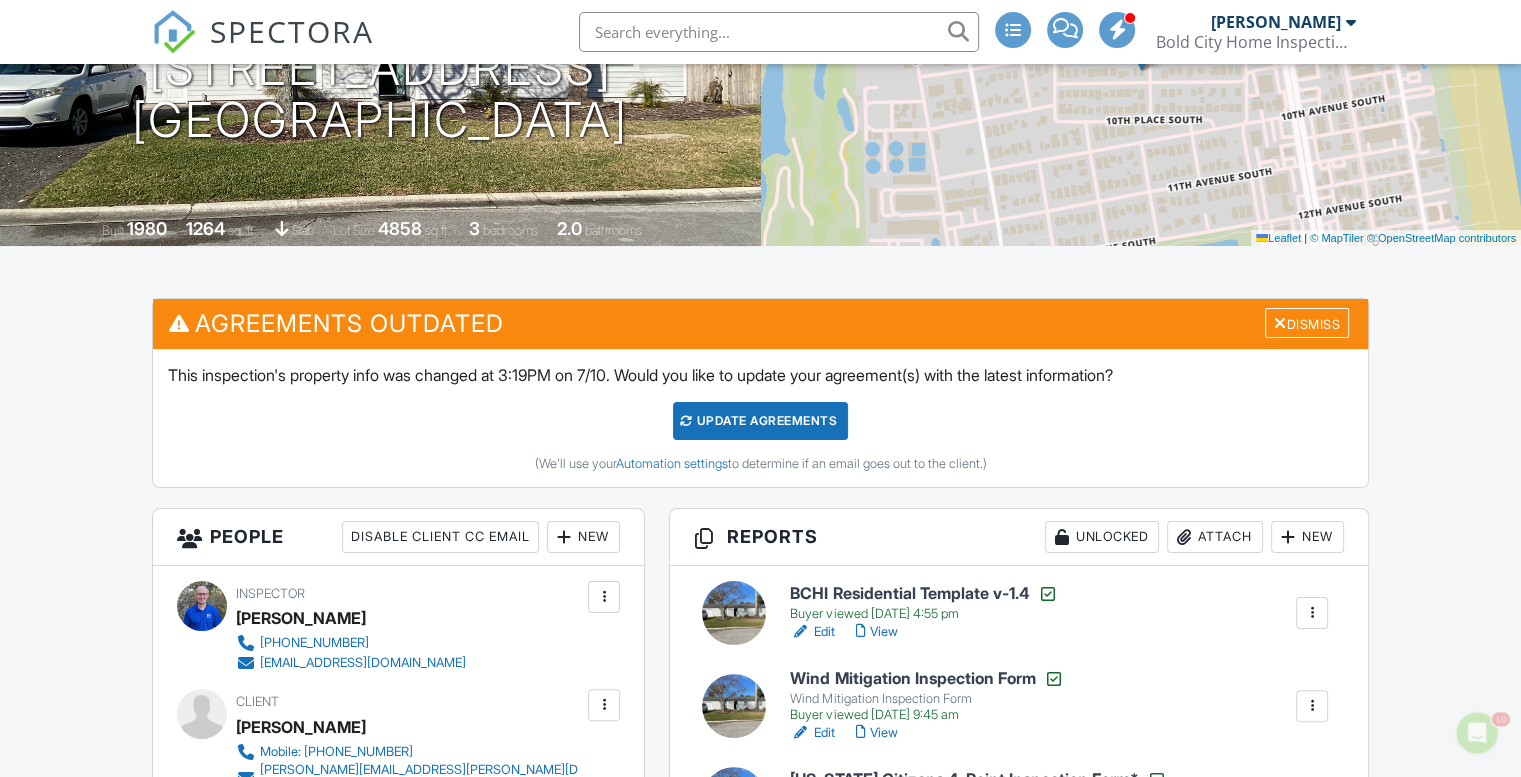 scroll, scrollTop: 300, scrollLeft: 0, axis: vertical 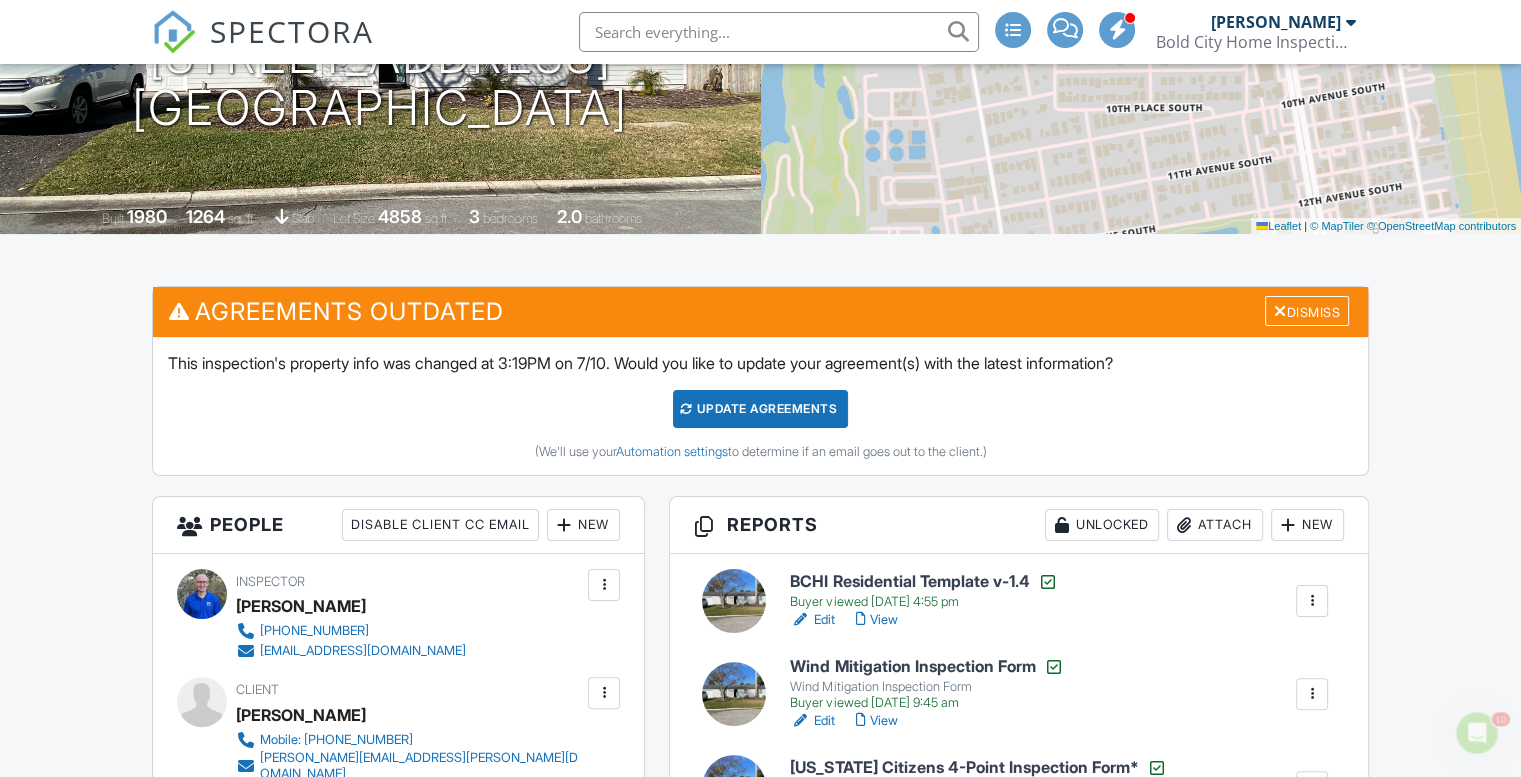 click on "View" at bounding box center [876, 620] 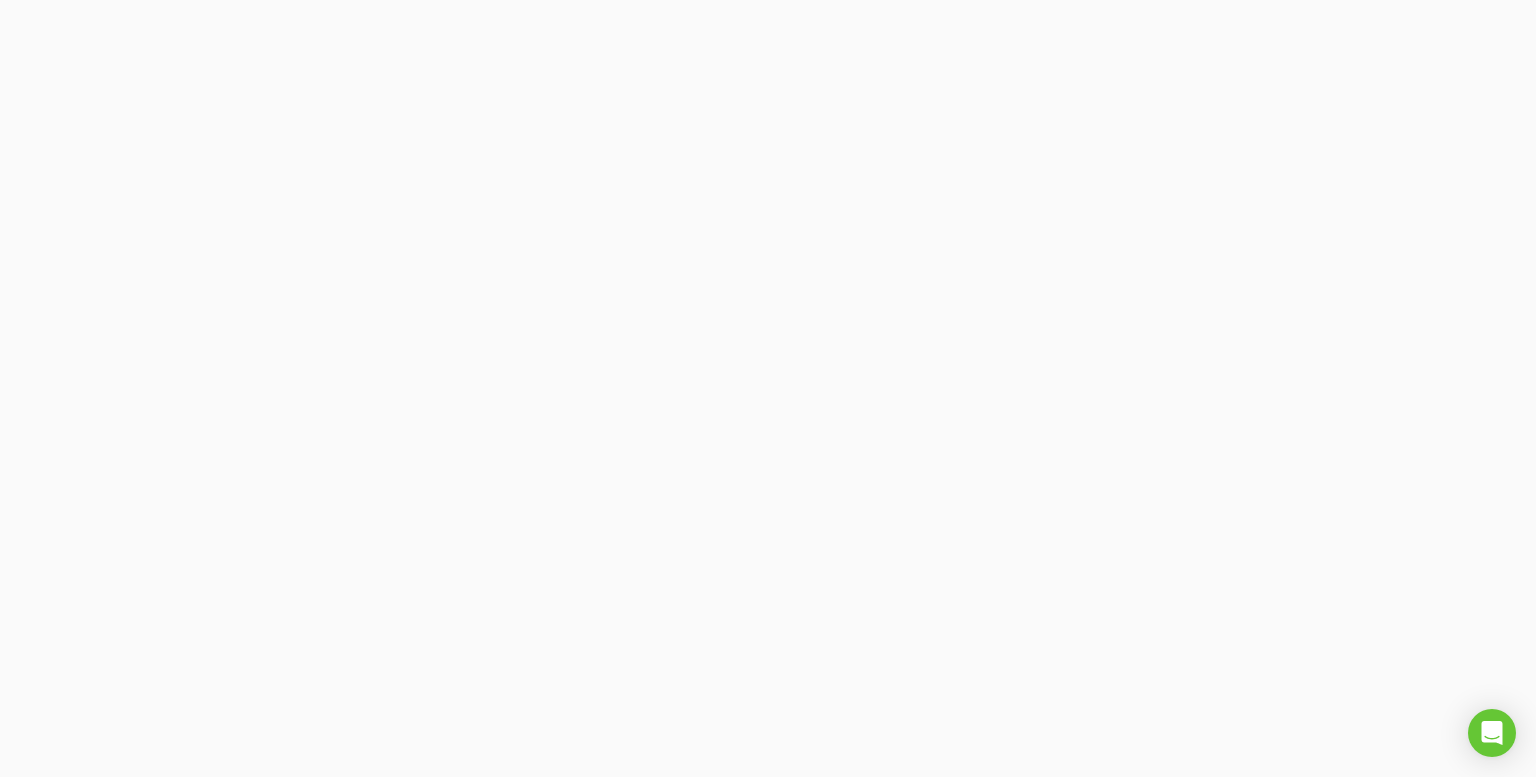 scroll, scrollTop: 0, scrollLeft: 0, axis: both 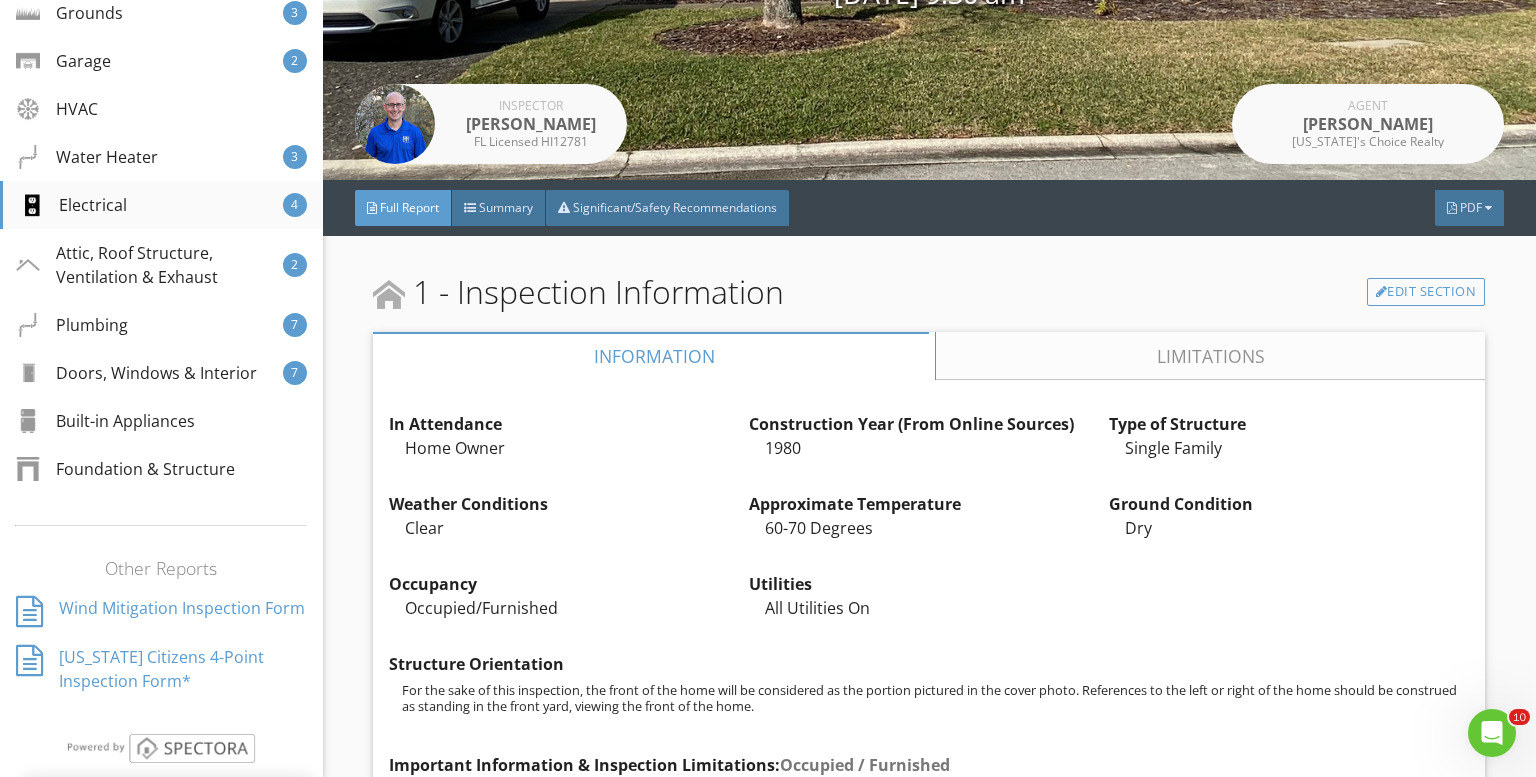 click on "Electrical" at bounding box center [73, 205] 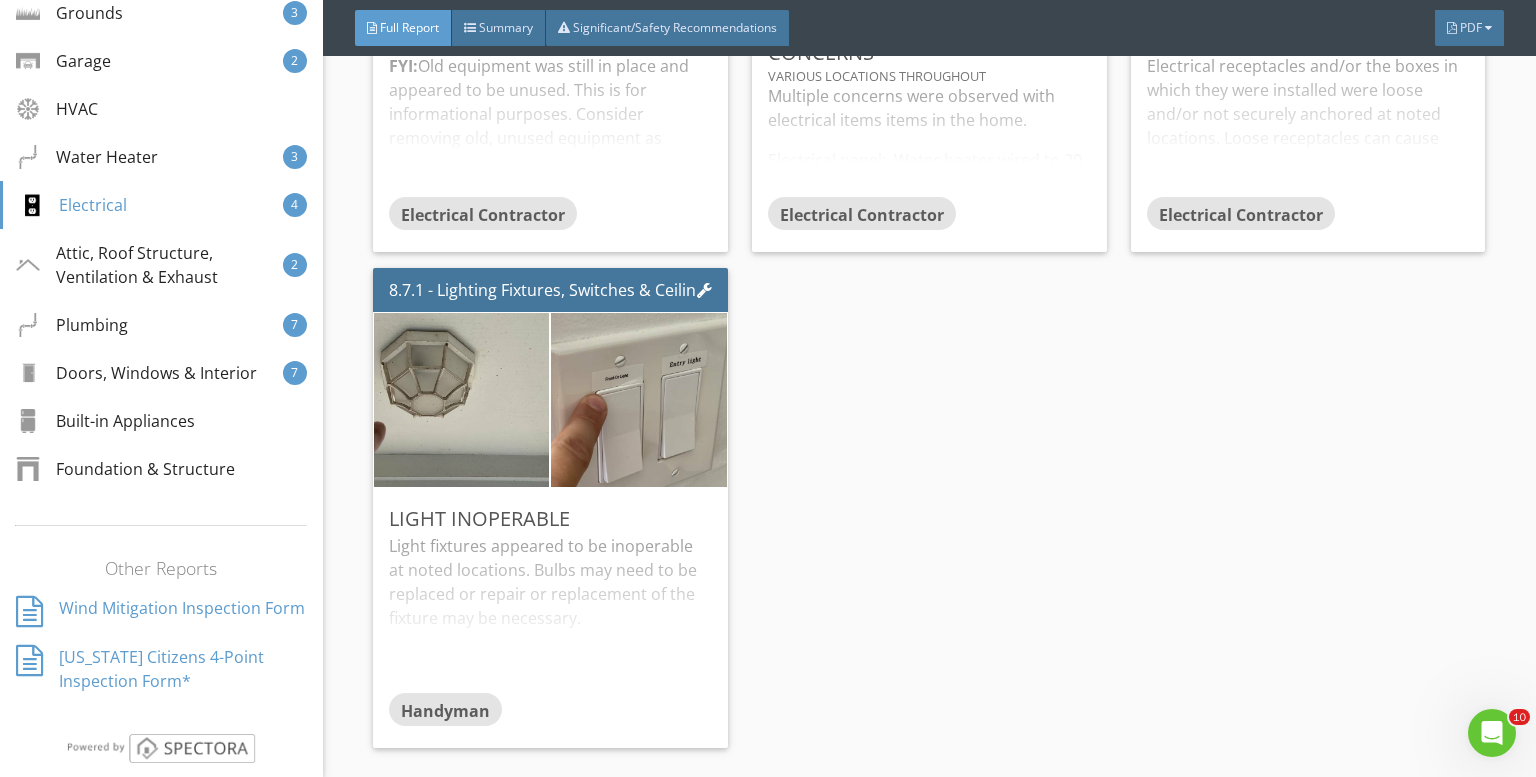 scroll, scrollTop: 18279, scrollLeft: 0, axis: vertical 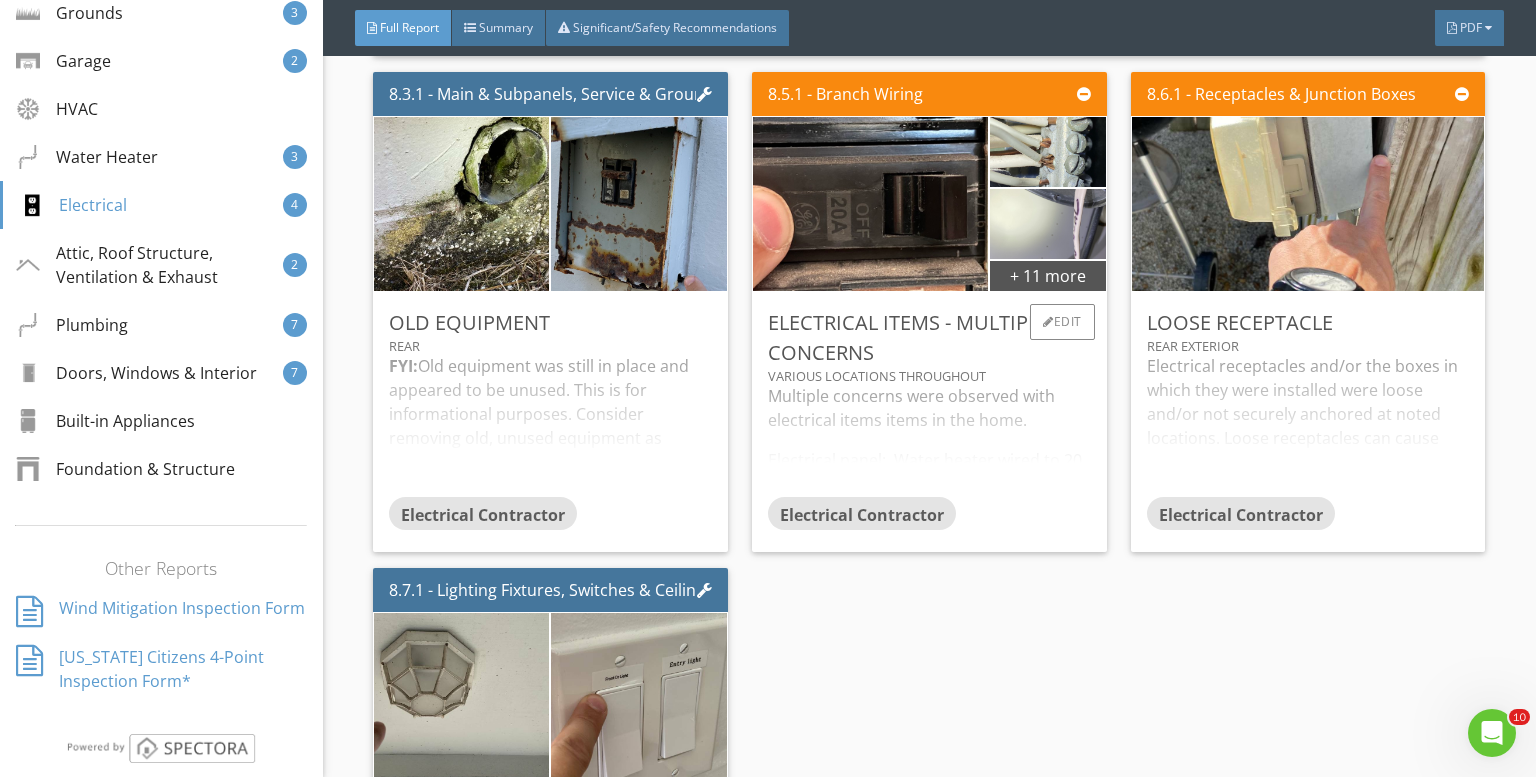 click on "Multiple concerns were observed with electrical items items in the home.   Electrical panel:  Water heater wired to 20 amp single pole breaker. Neutrals sharing lug. Two 14 gauge wires on 20 amp breaker. Kitchen: Incorrect type of wire for garbage disposal, also missing connector. No GFCI to the left of the kitchen sink. GFCI installed behind refrigerator. Laundry room: GFCI in laundry area did not trip.  Rear Exterior: Exposed wiring below rear exterior door. No GFCI on rear porch receptacle.  Attic: Junction boxes missing covers and unterminated wire in attic.  Further evaluation for repair or replacement is recommended to be conducted by a licensed electrical contractor." at bounding box center [929, 440] 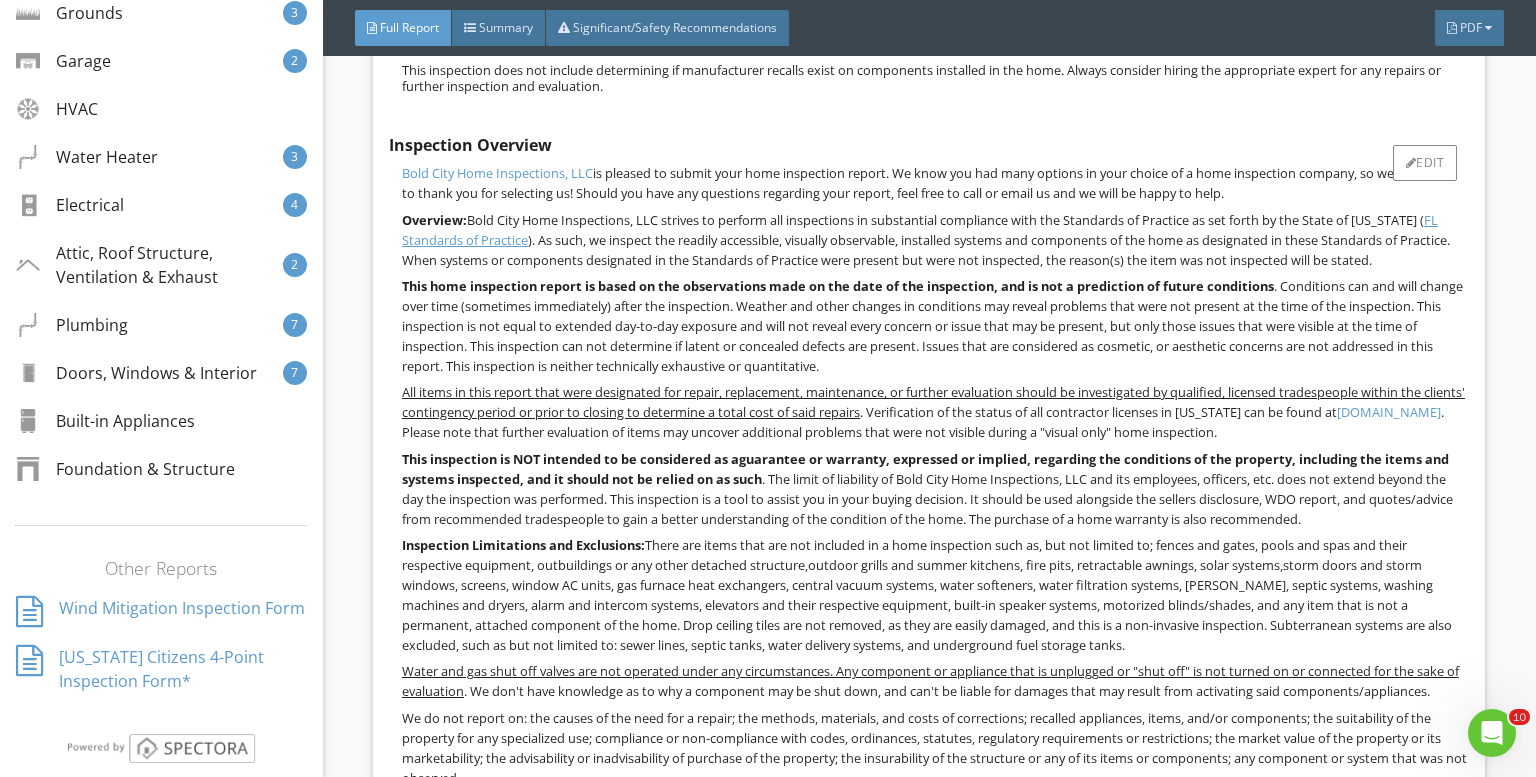 scroll, scrollTop: 1621, scrollLeft: 0, axis: vertical 